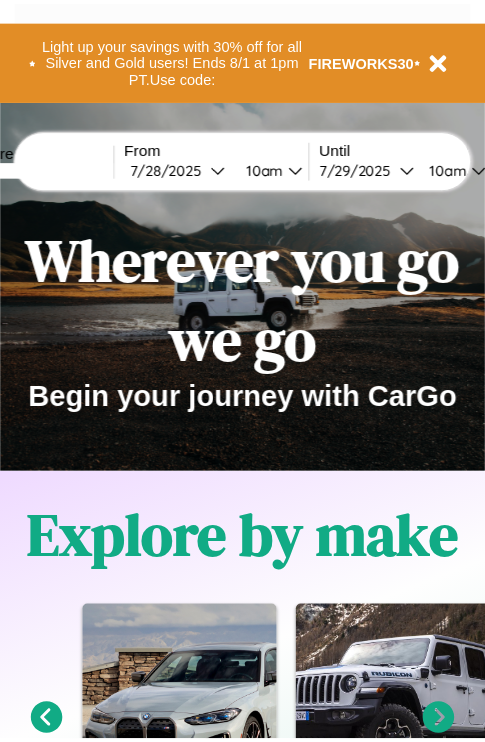 scroll, scrollTop: 0, scrollLeft: 0, axis: both 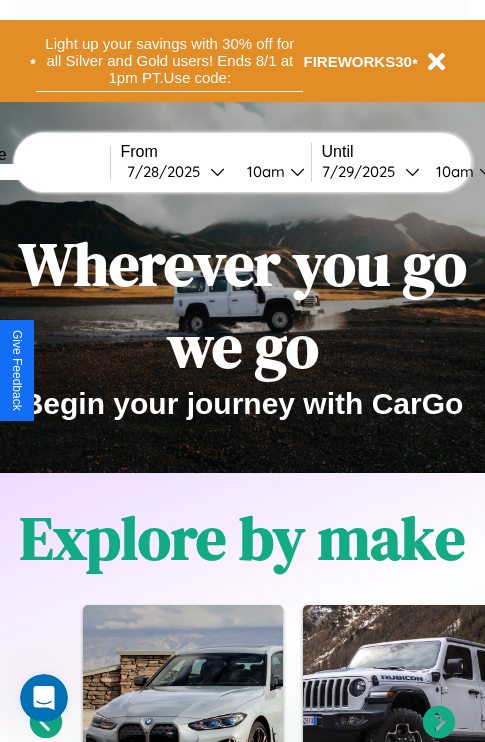 click on "Light up your savings with 30% off for all Silver and Gold users! Ends 8/1 at 1pm PT.  Use code:" at bounding box center [169, 61] 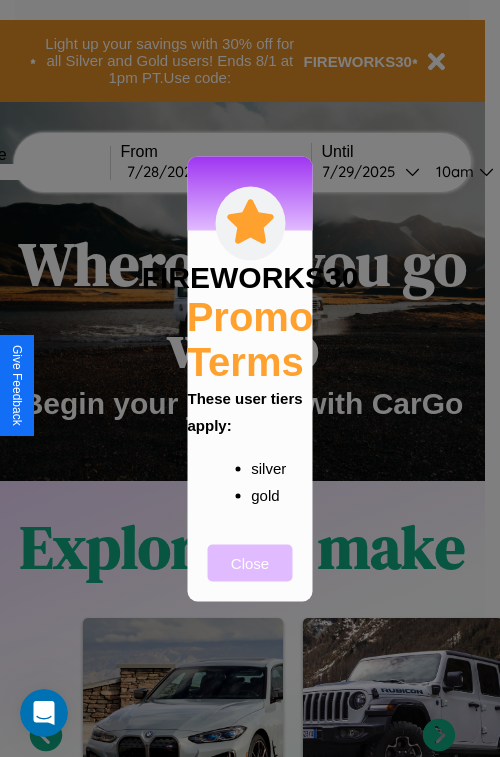 click on "Close" at bounding box center (250, 562) 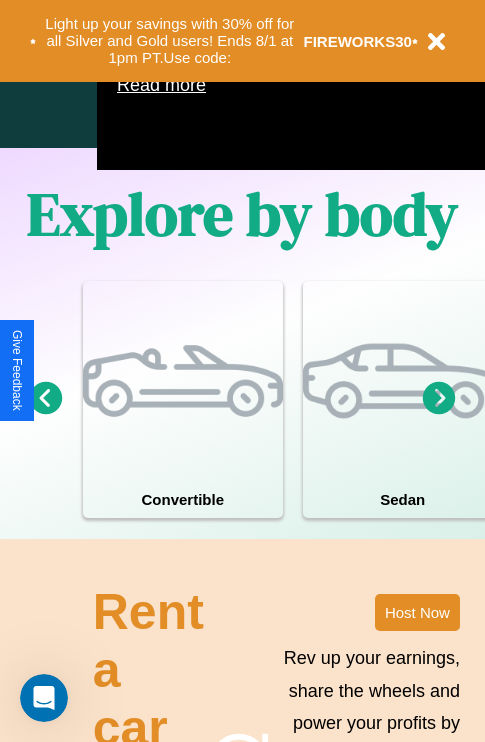 scroll, scrollTop: 1285, scrollLeft: 0, axis: vertical 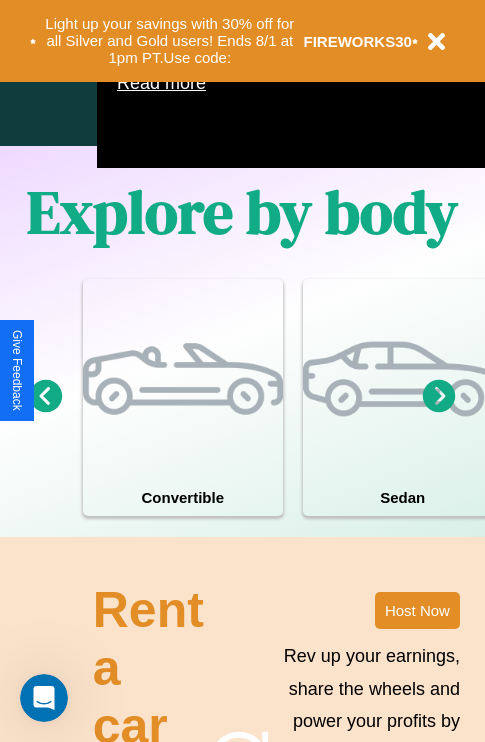 click 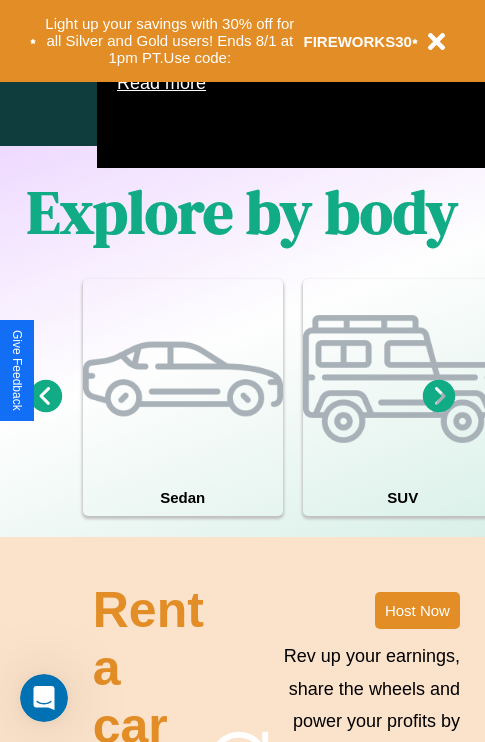 click 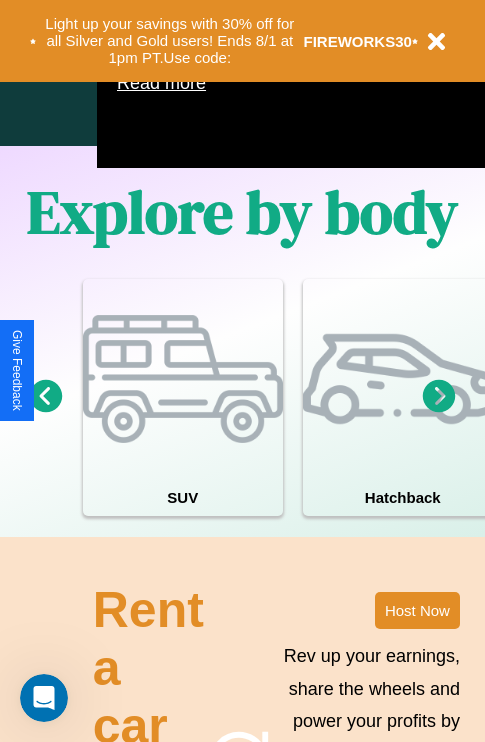 click 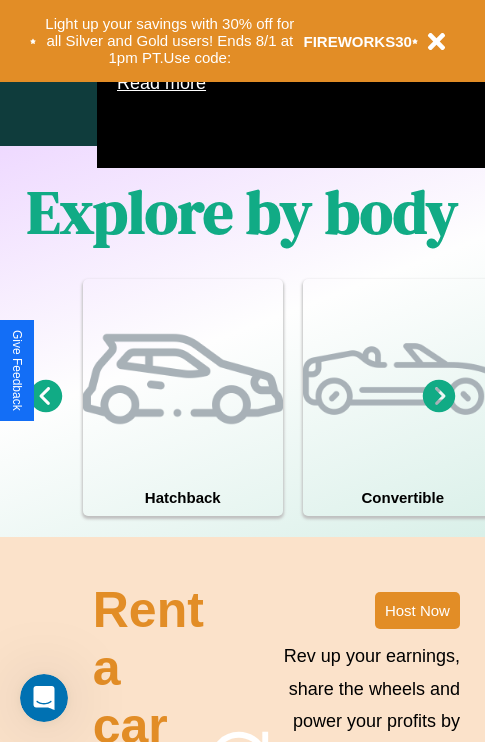click 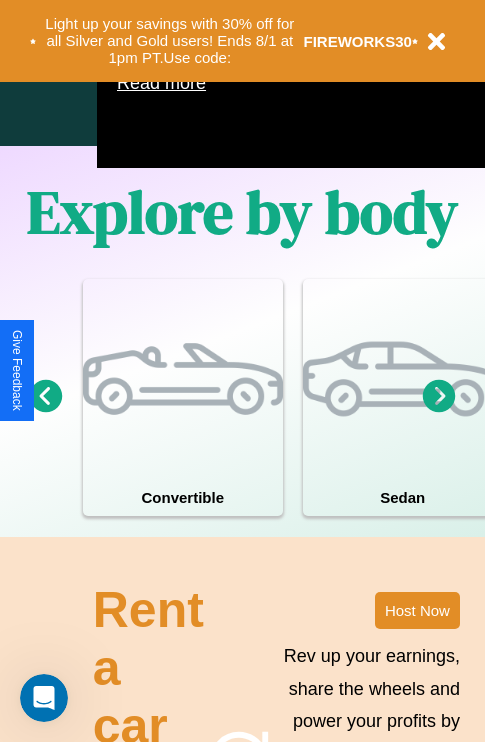 click 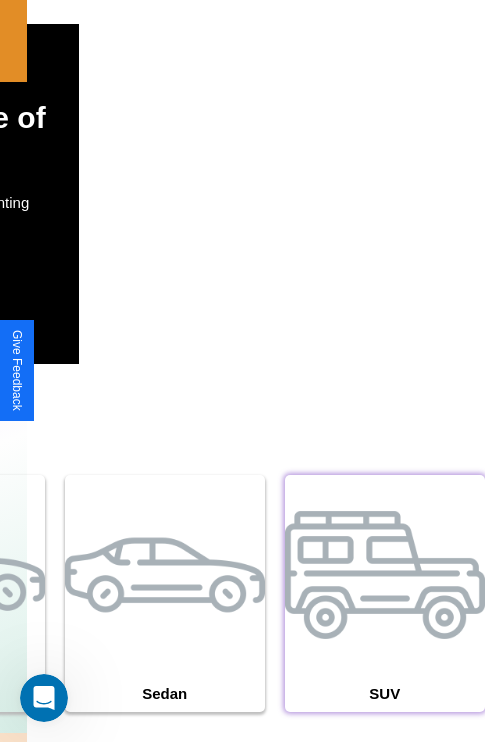 click at bounding box center (385, 575) 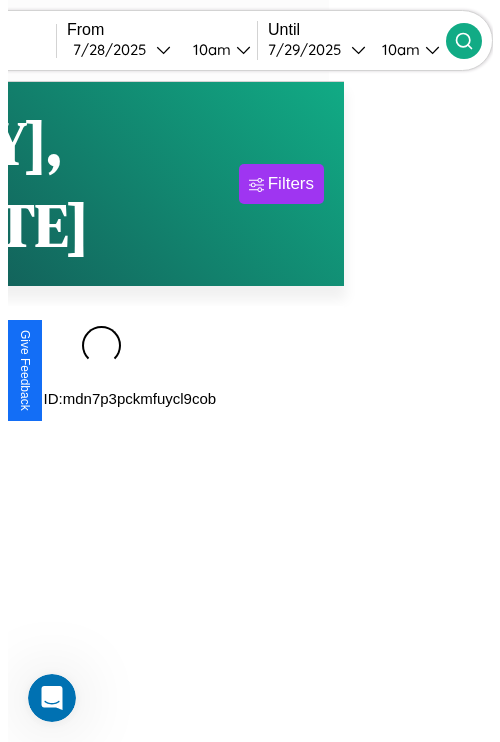 scroll, scrollTop: 0, scrollLeft: 0, axis: both 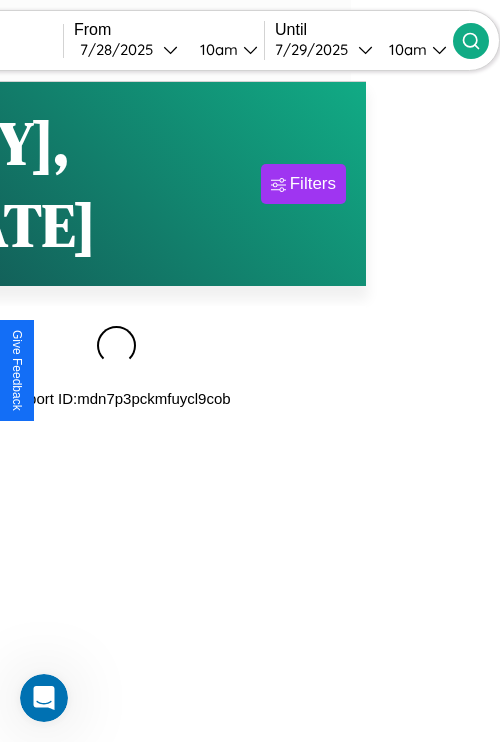 type on "*********" 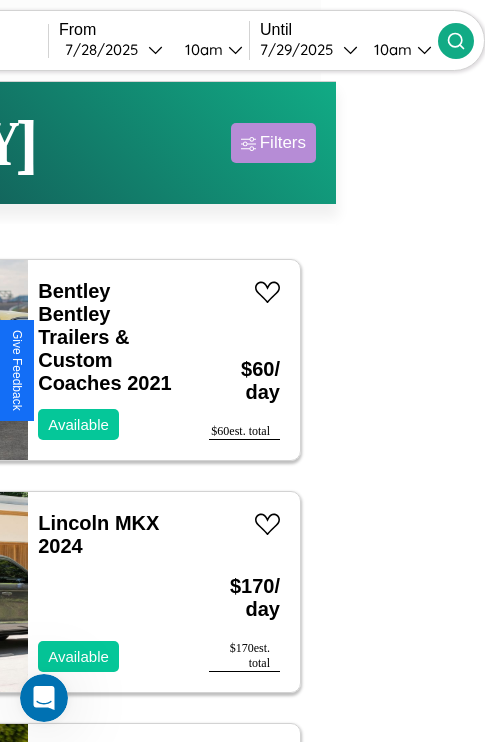 click on "Filters" at bounding box center [283, 143] 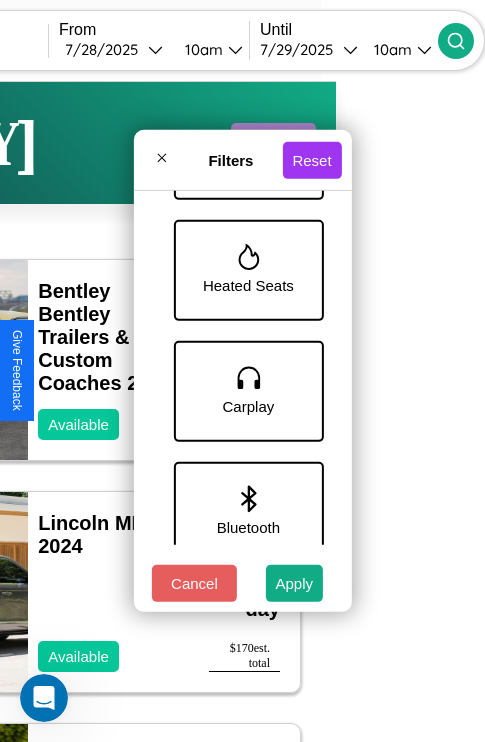 scroll, scrollTop: 1135, scrollLeft: 0, axis: vertical 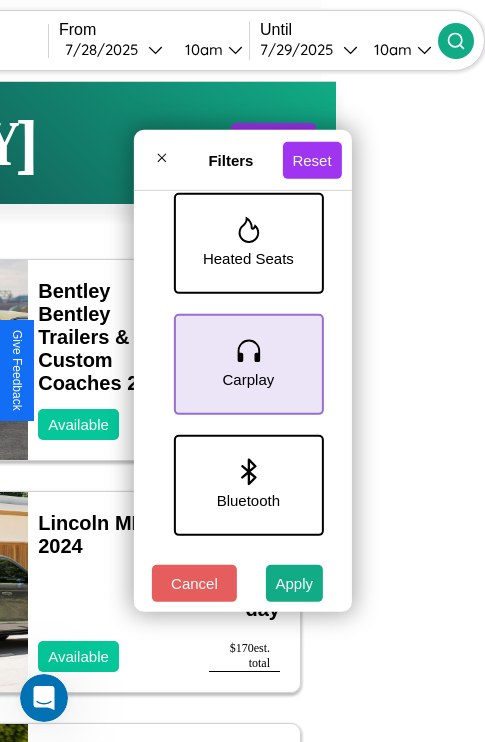 click 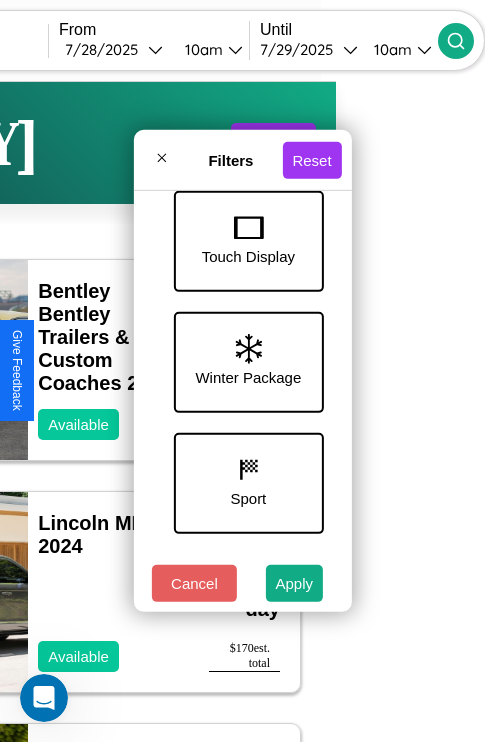 scroll, scrollTop: 651, scrollLeft: 0, axis: vertical 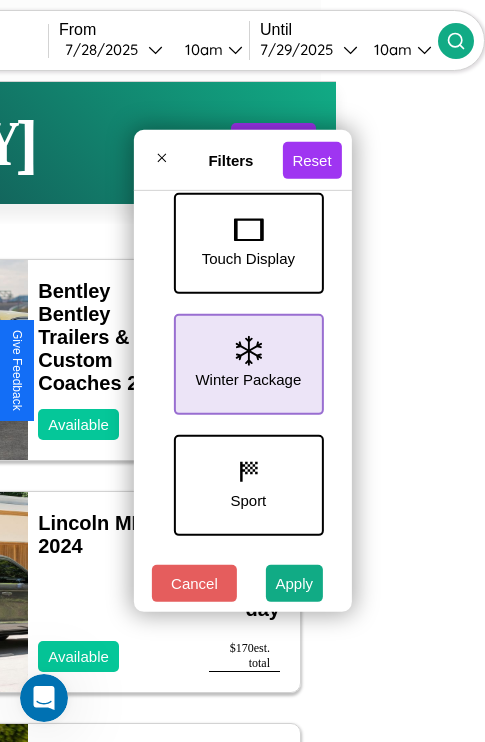 click 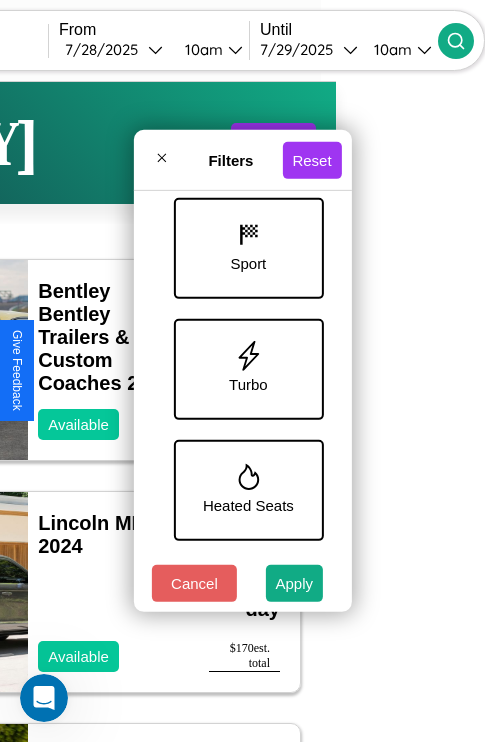 scroll, scrollTop: 893, scrollLeft: 0, axis: vertical 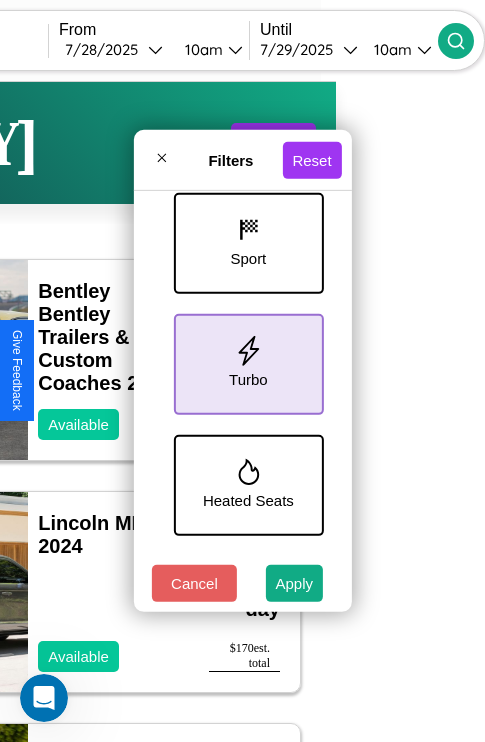 click 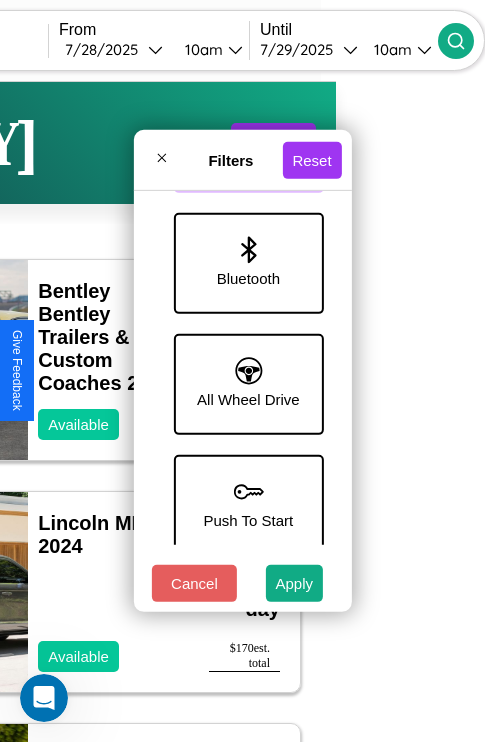scroll, scrollTop: 1374, scrollLeft: 0, axis: vertical 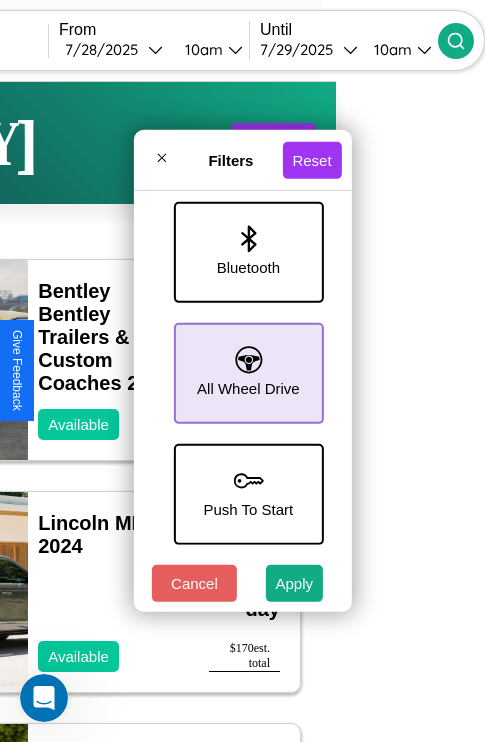 click 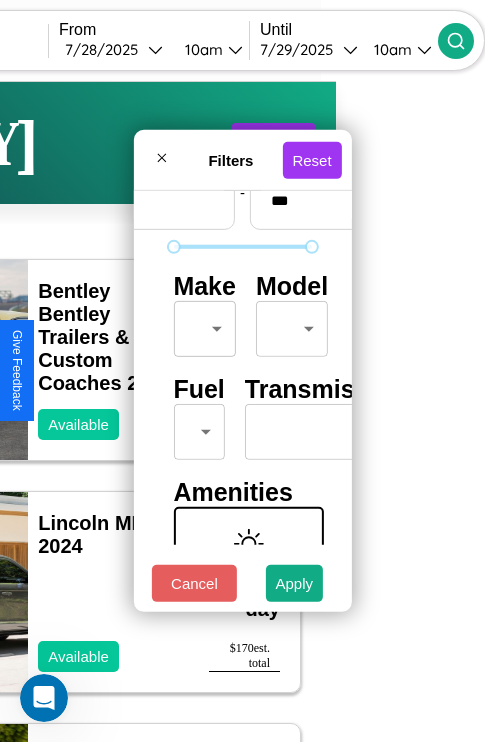 scroll, scrollTop: 59, scrollLeft: 0, axis: vertical 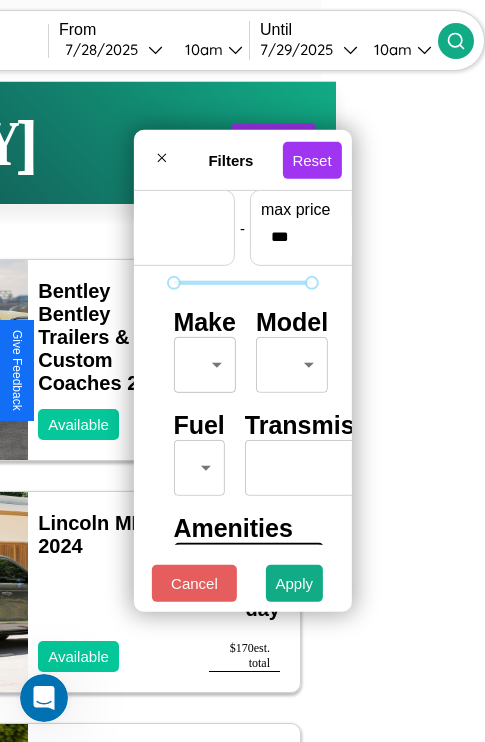 click on "CarGo Where ********* From 7 / [DATE] [TIME] Until 7 / [DATE] [TIME] Become a Host Login Sign Up [CITY] Filters 20  cars in this area These cars can be picked up in this city. Bentley   Bentley Trailers & Custom Coaches   2021 Available $ 60  / day $ 60  est. total Lincoln   MKX   2024 Available $ 170  / day $ 170  est. total Nissan   Pathfinder   2014 Available $ 100  / day $ 100  est. total Buick   Roadmaster   2019 Unavailable $ 140  / day $ 140  est. total Nissan   Pathfinder   2021 Available $ 160  / day $ 160  est. total Hummer   H3T   2016 Available $ 200  / day $ 200  est. total Land Rover   LR4   2020 Unavailable $ 80  / day $ 80  est. total Nissan   Stanza Wagon   2014 Unavailable $ 140  / day $ 140  est. total Lincoln   Town Car   2020 Available $ 190  / day $ 190  est. total Lamborghini   Huracan   2019 Unavailable $ 130  / day $ 130  est. total Buick   Incomplete   2021 Unavailable $ 190  / day $ 190  est. total Volvo   260 Series   2016 Unavailable $ 80  / day $ 80  est. total Hyundai     $" at bounding box center [93, 412] 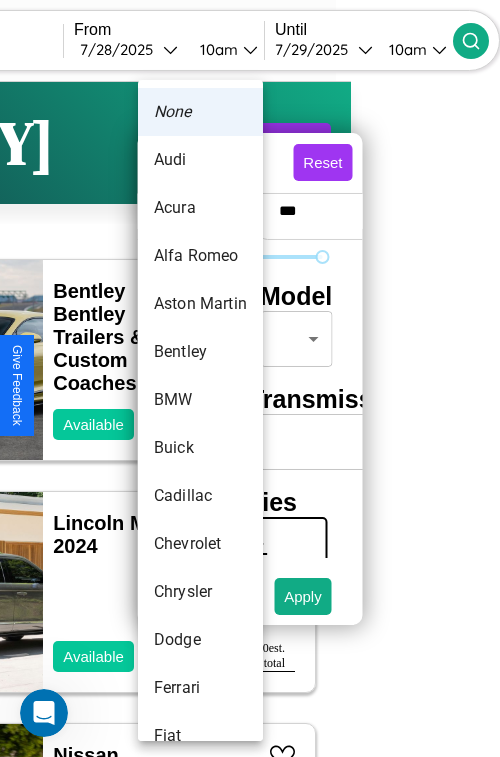 click on "Bentley" at bounding box center [200, 352] 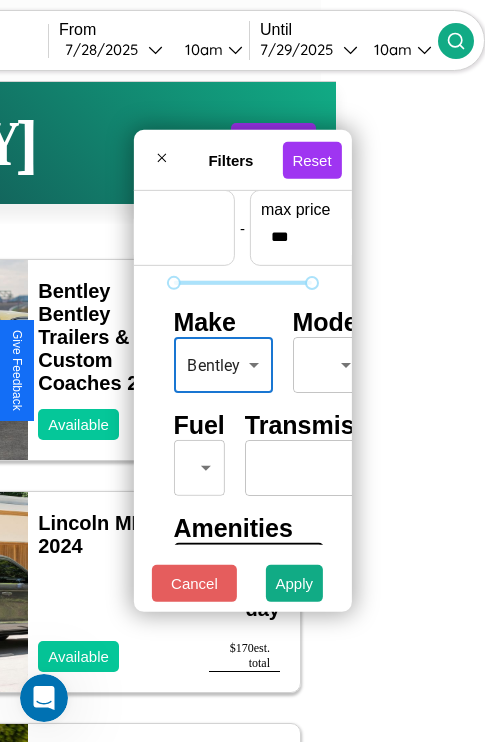 scroll, scrollTop: 162, scrollLeft: 63, axis: both 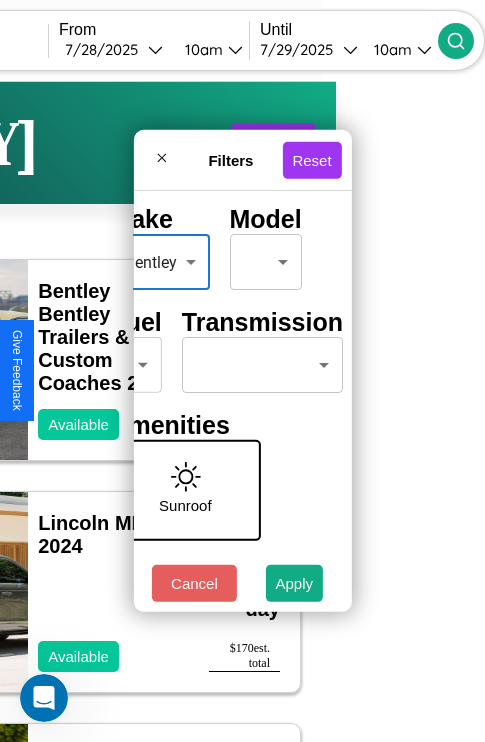 click on "CarGo Where ********* From 7 / [DATE] [TIME] Until 7 / [DATE] [TIME] Become a Host Login Sign Up [CITY] Filters 20  cars in this area These cars can be picked up in this city. Bentley   Bentley Trailers & Custom Coaches   2021 Available $ 60  / day $ 60  est. total Lincoln   MKX   2024 Available $ 170  / day $ 170  est. total Nissan   Pathfinder   2014 Available $ 100  / day $ 100  est. total Buick   Roadmaster   2019 Unavailable $ 140  / day $ 140  est. total Nissan   Pathfinder   2021 Available $ 160  / day $ 160  est. total Hummer   H3T   2016 Available $ 200  / day $ 200  est. total Land Rover   LR4   2020 Unavailable $ 80  / day $ 80  est. total Nissan   Stanza Wagon   2014 Unavailable $ 140  / day $ 140  est. total Lincoln   Town Car   2020 Available $ 190  / day $ 190  est. total Lamborghini   Huracan   2019 Unavailable $ 130  / day $ 130  est. total Buick   Incomplete   2021 Unavailable $ 190  / day $ 190  est. total Volvo   260 Series   2016 Unavailable $ 80  / day $ 80  est. total Hyundai     $" at bounding box center [93, 412] 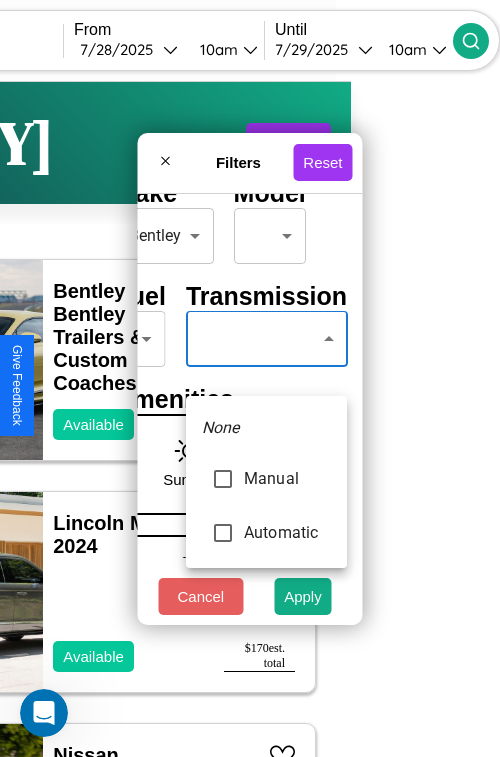 type on "*********" 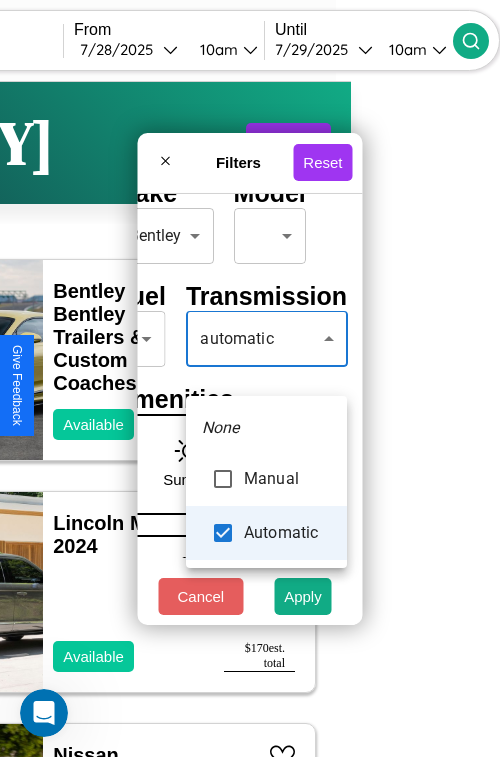 click at bounding box center [250, 378] 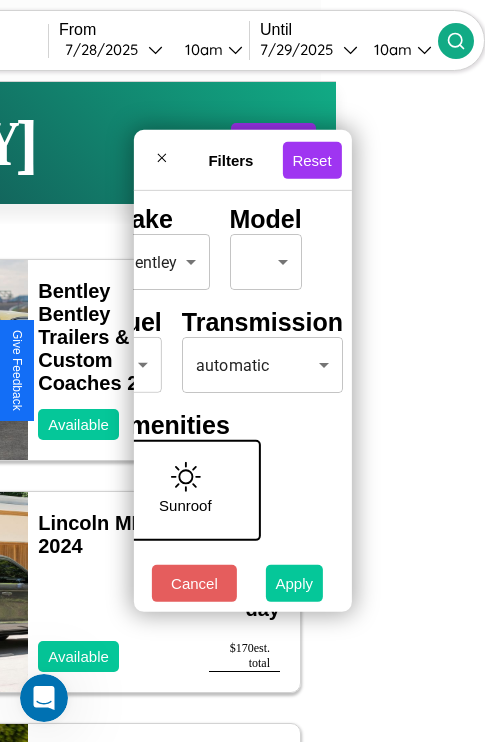 click on "Apply" at bounding box center (295, 583) 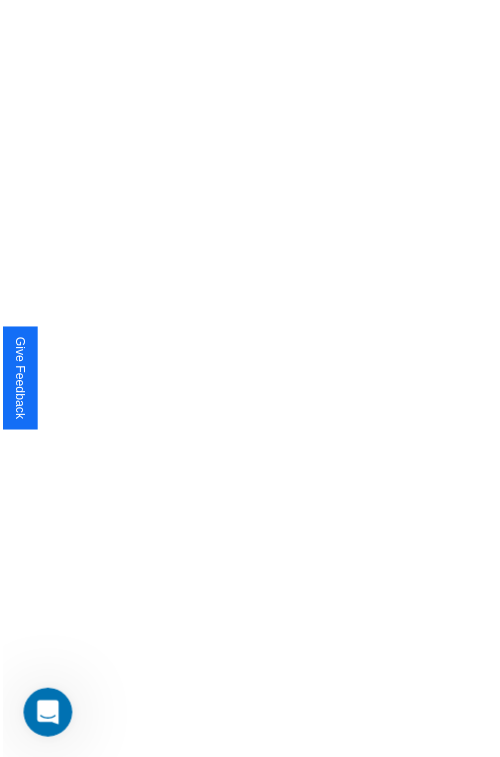 scroll, scrollTop: 0, scrollLeft: 0, axis: both 